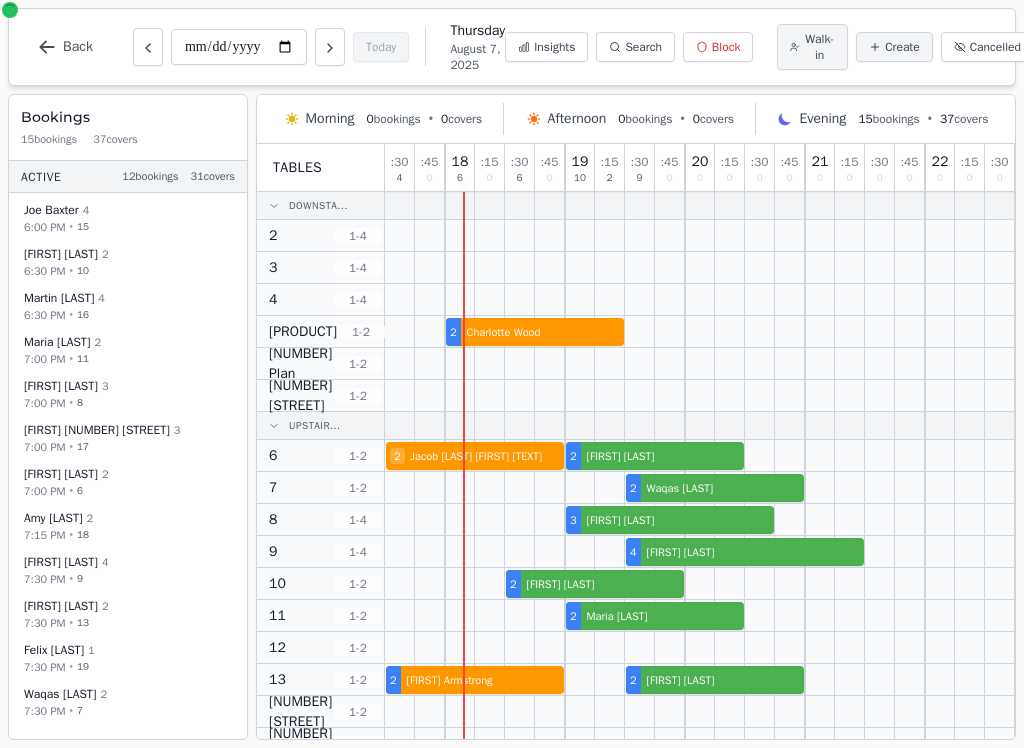 scroll, scrollTop: 0, scrollLeft: 0, axis: both 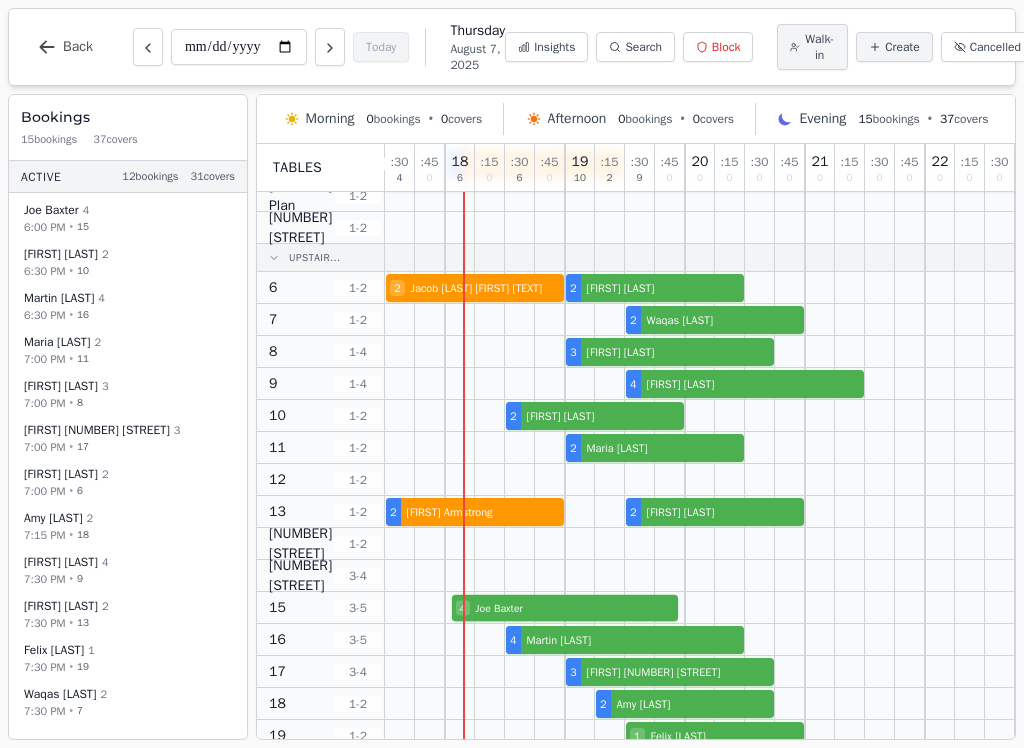 select on "****" 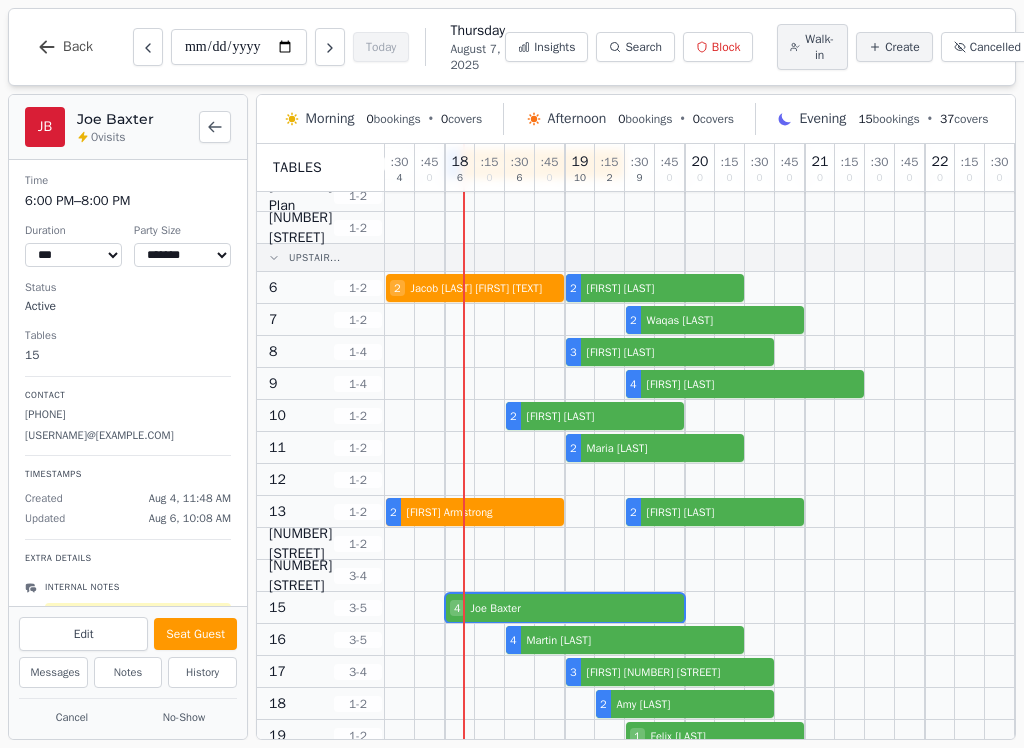 click on "Seat Guest" at bounding box center [195, 634] 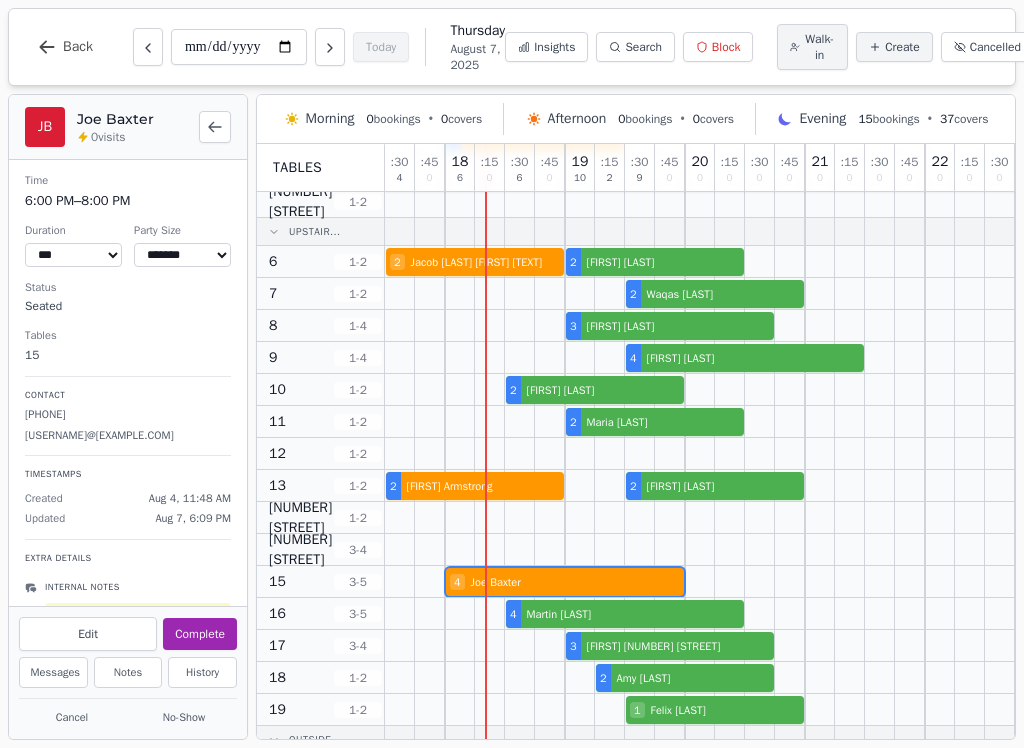scroll, scrollTop: 189, scrollLeft: 0, axis: vertical 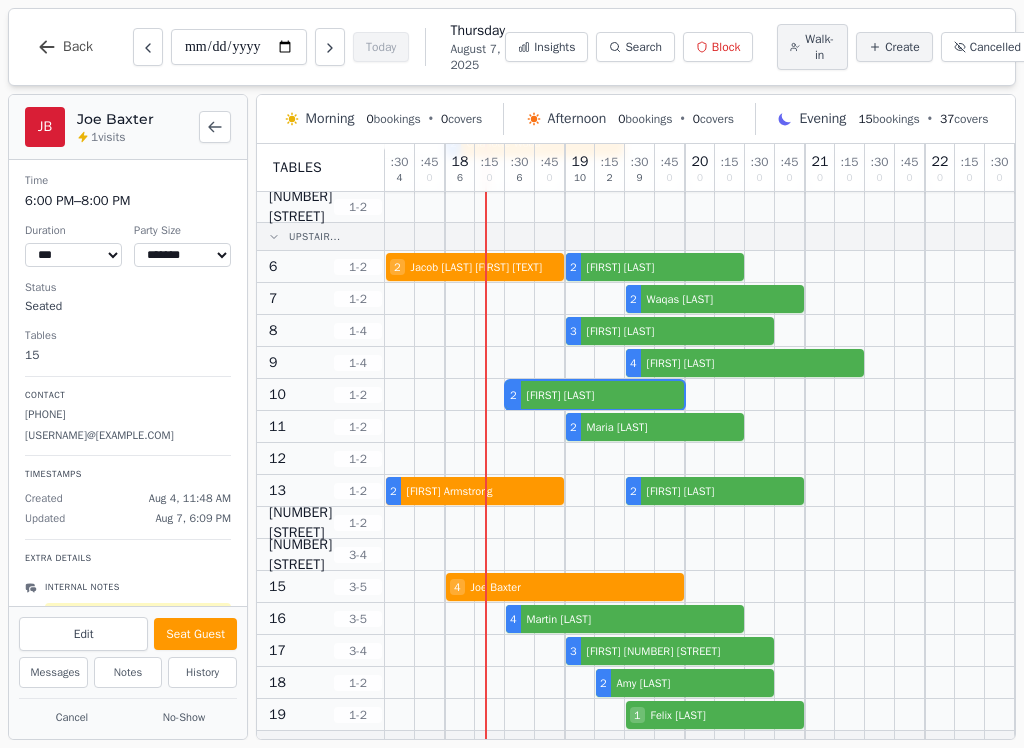 select on "****" 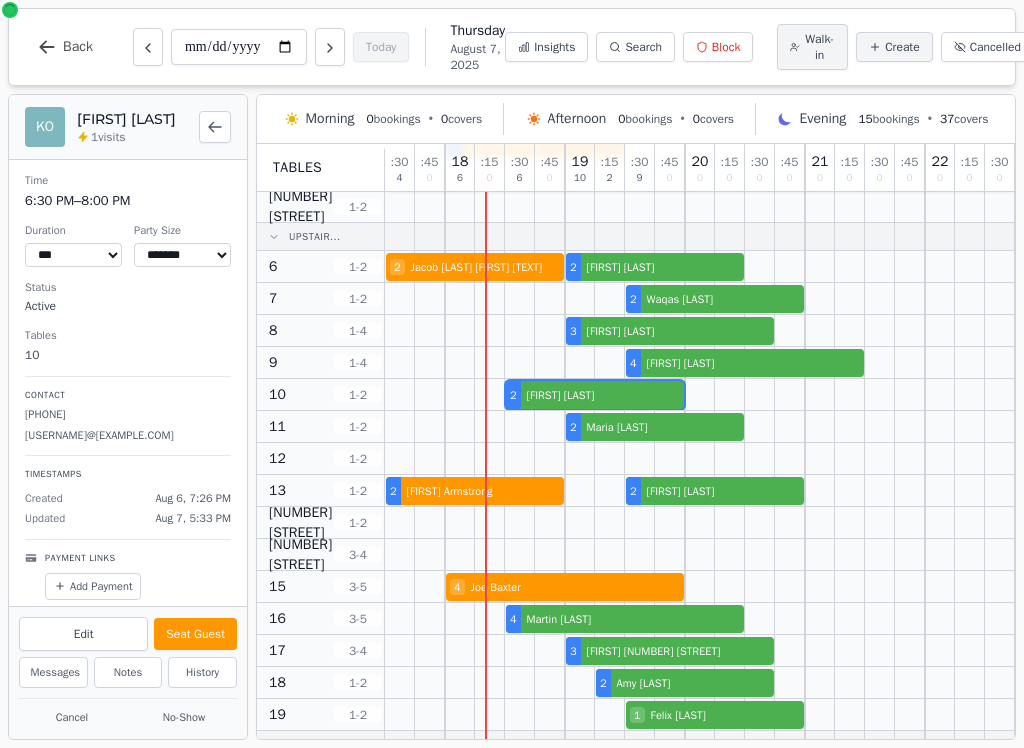 click on "Seat Guest" at bounding box center (195, 634) 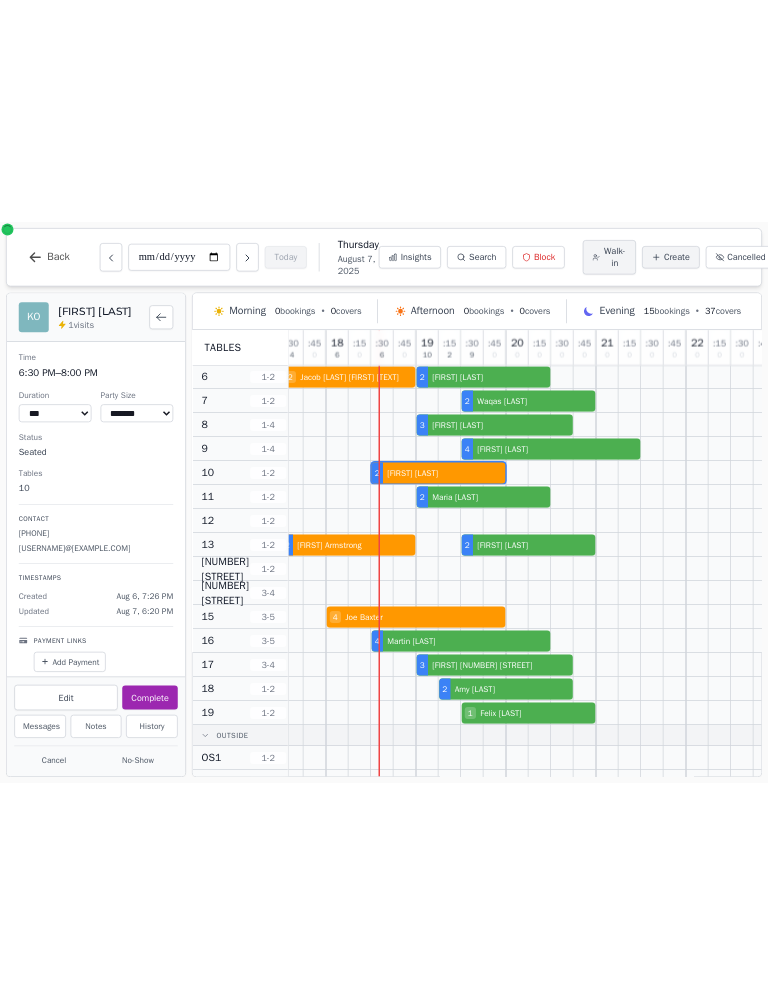 scroll, scrollTop: 252, scrollLeft: 12, axis: both 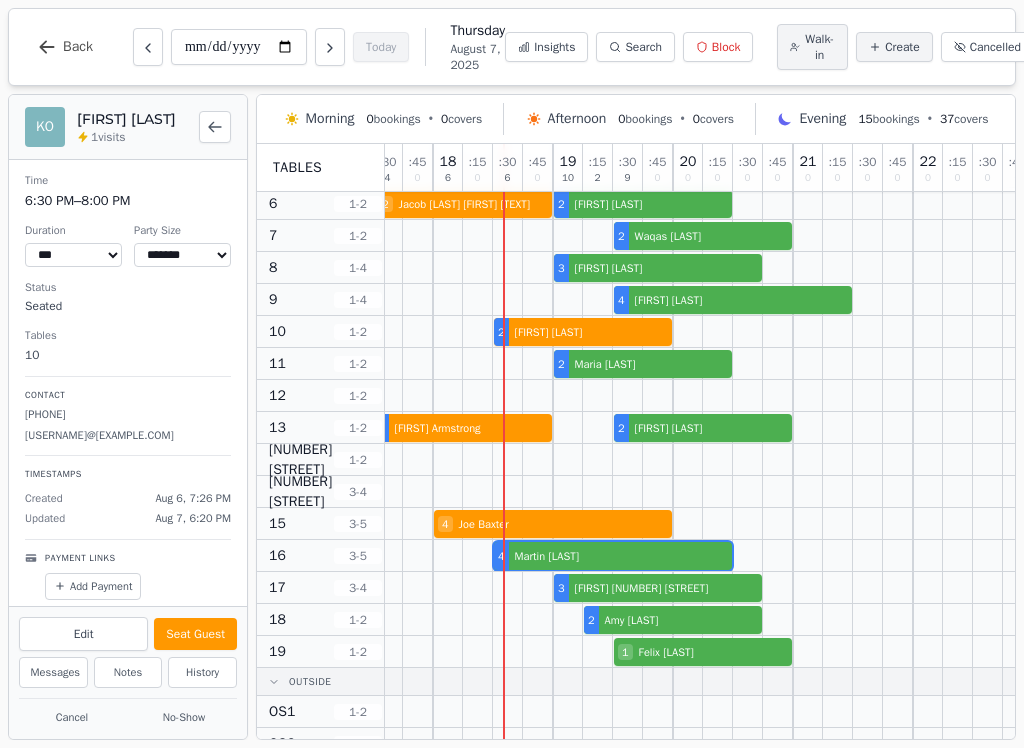 select on "****" 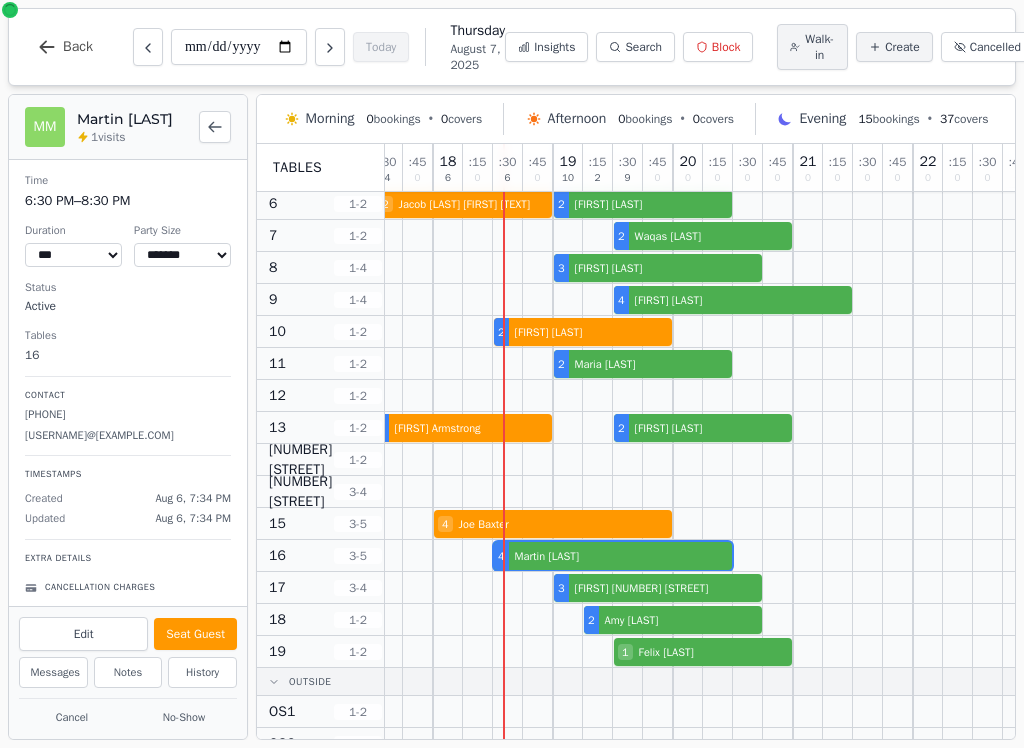 click on "Seat Guest" at bounding box center [195, 634] 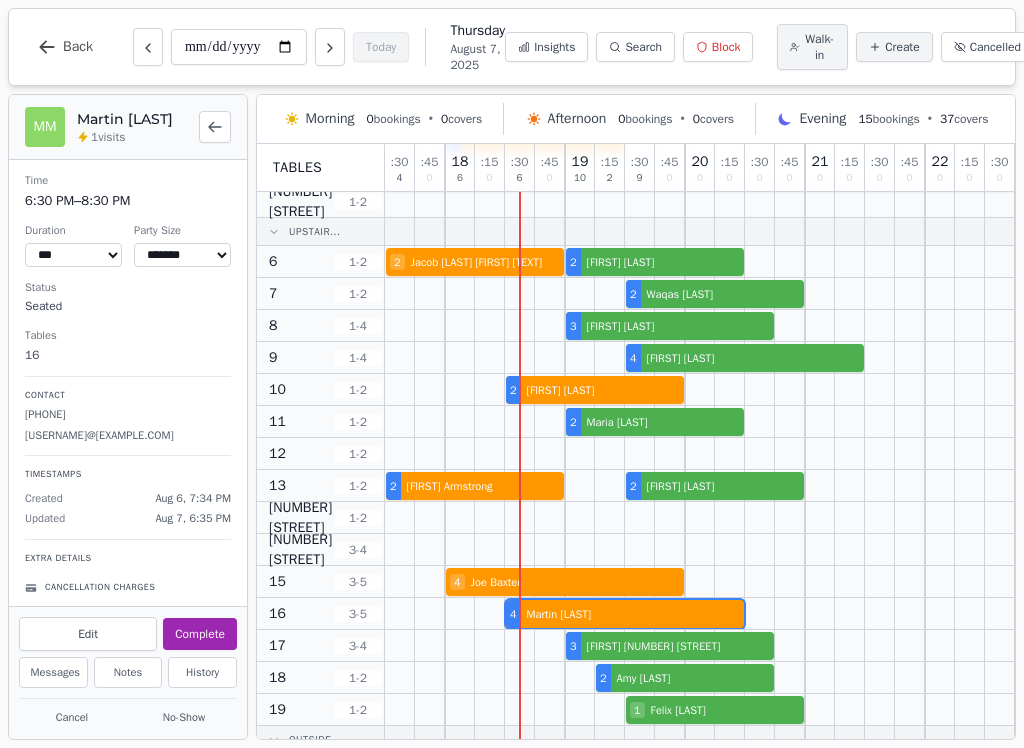 scroll, scrollTop: 195, scrollLeft: 0, axis: vertical 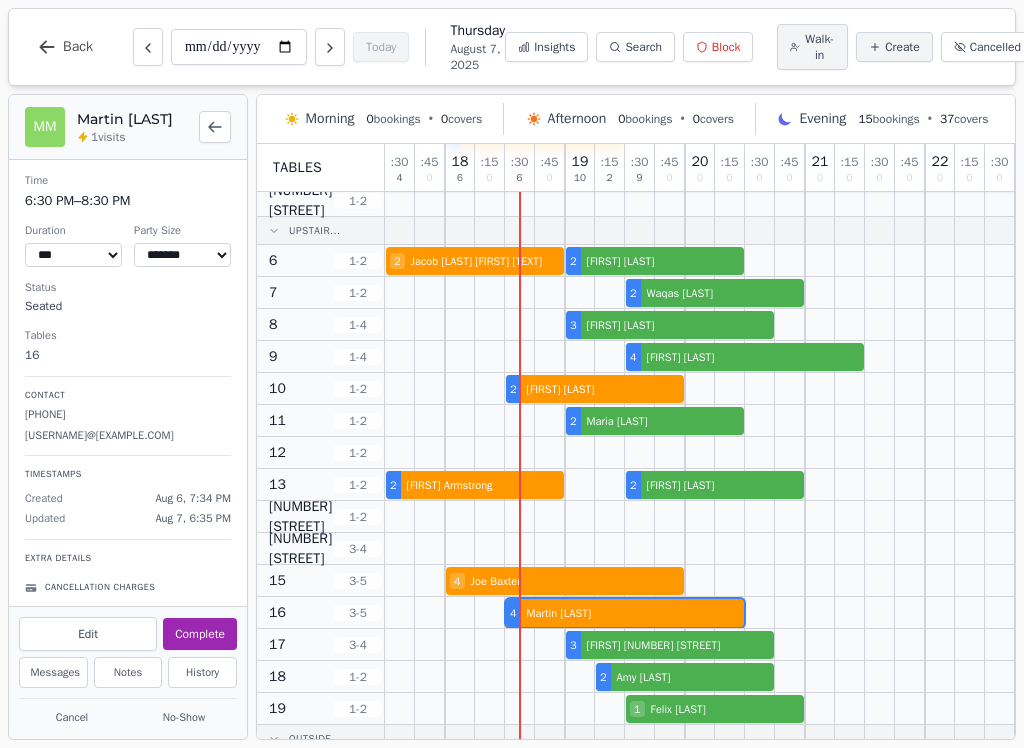 select on "****" 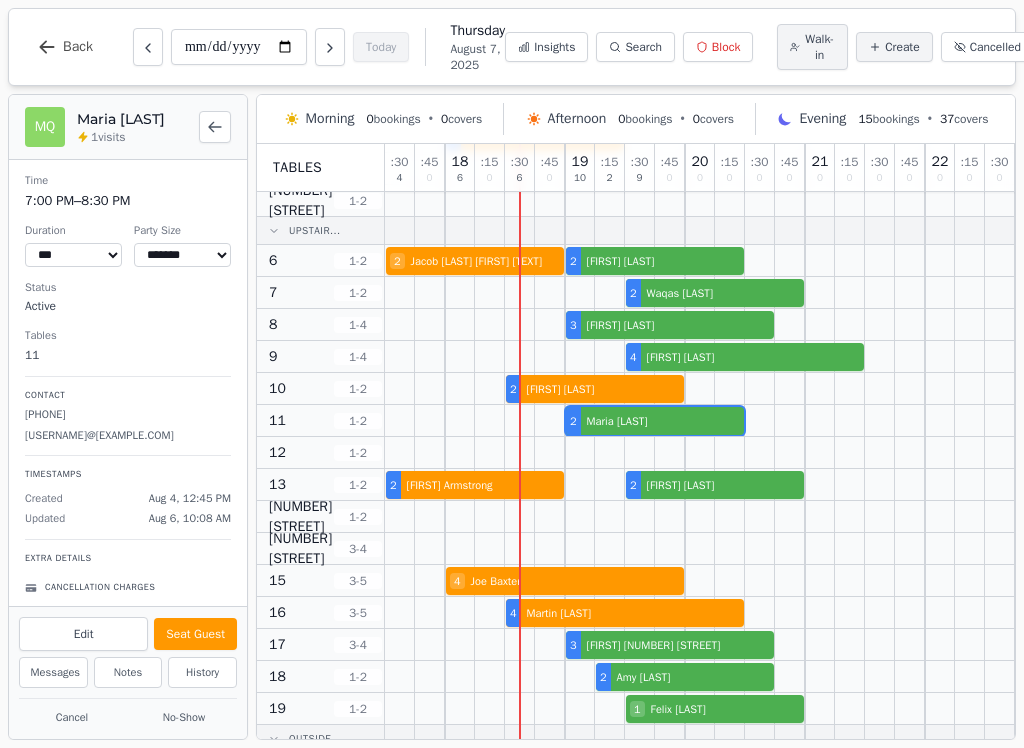 click on "[NUMBER] [FIRST]   [LAST]" at bounding box center (730, 421) 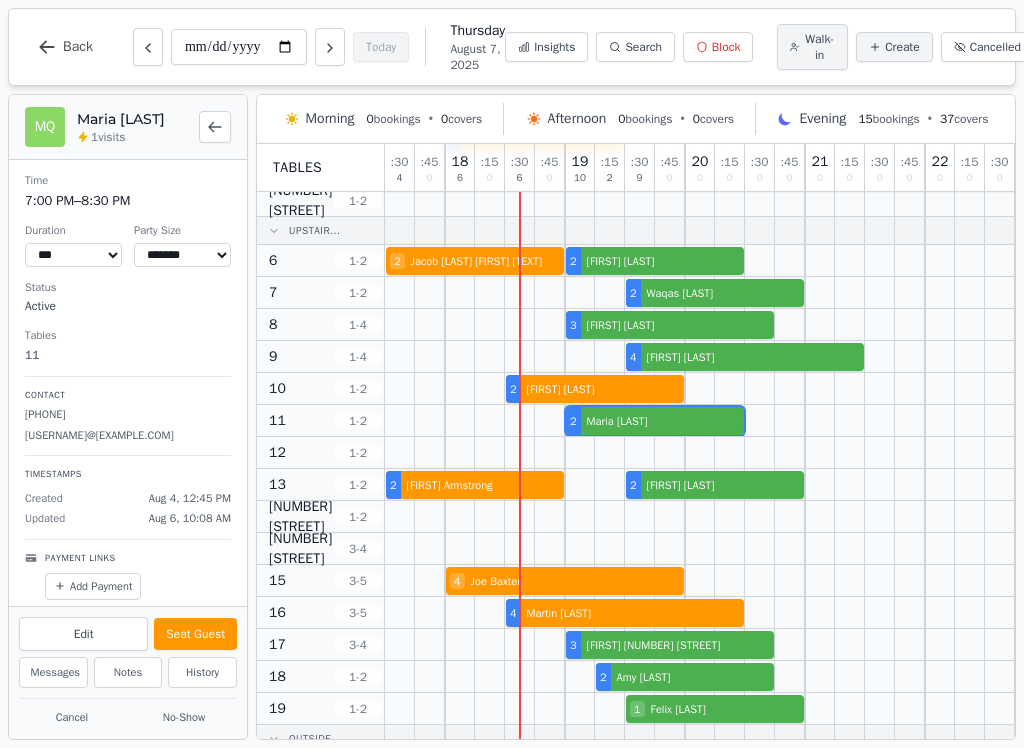 click on "Seat Guest" at bounding box center [195, 634] 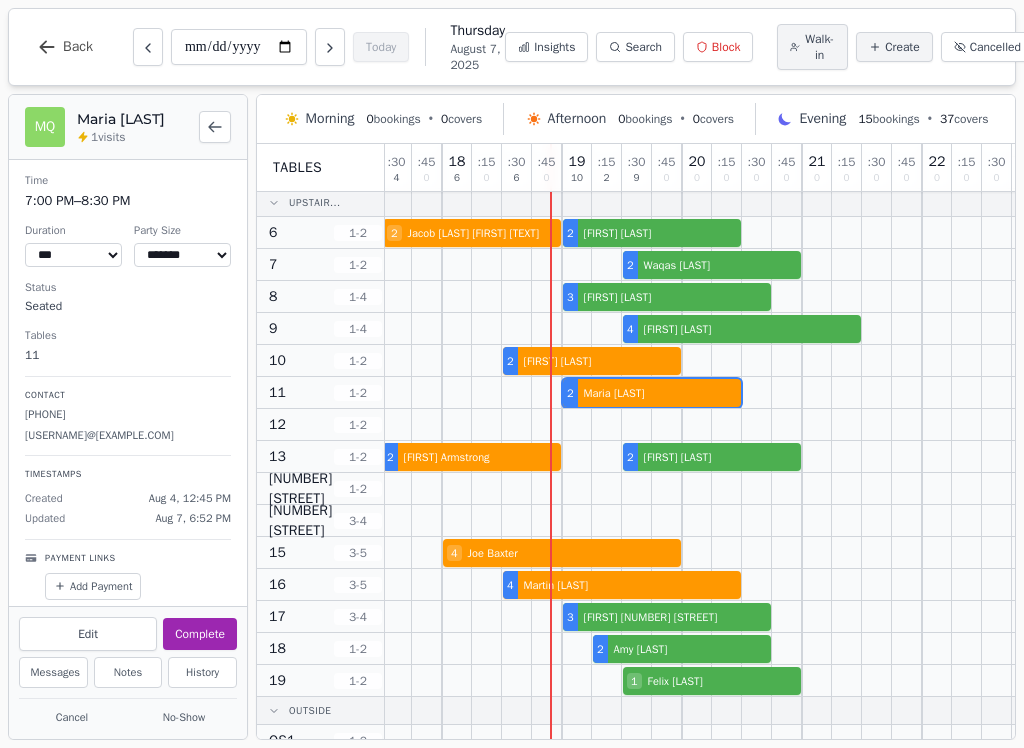scroll, scrollTop: 233, scrollLeft: 3, axis: both 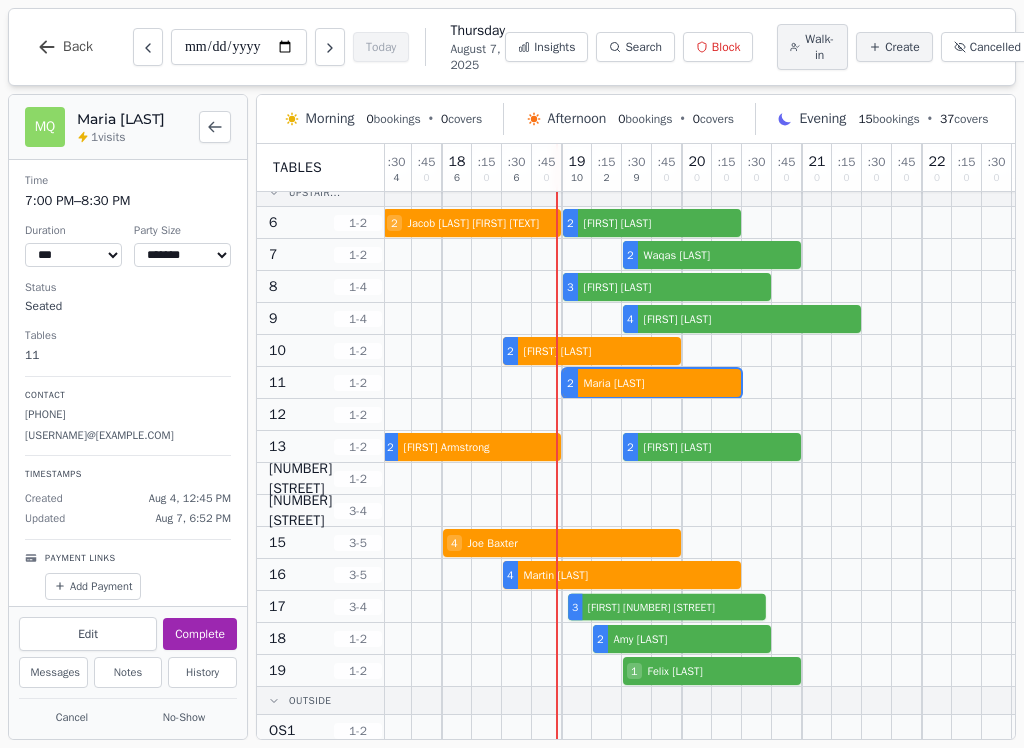 select on "****" 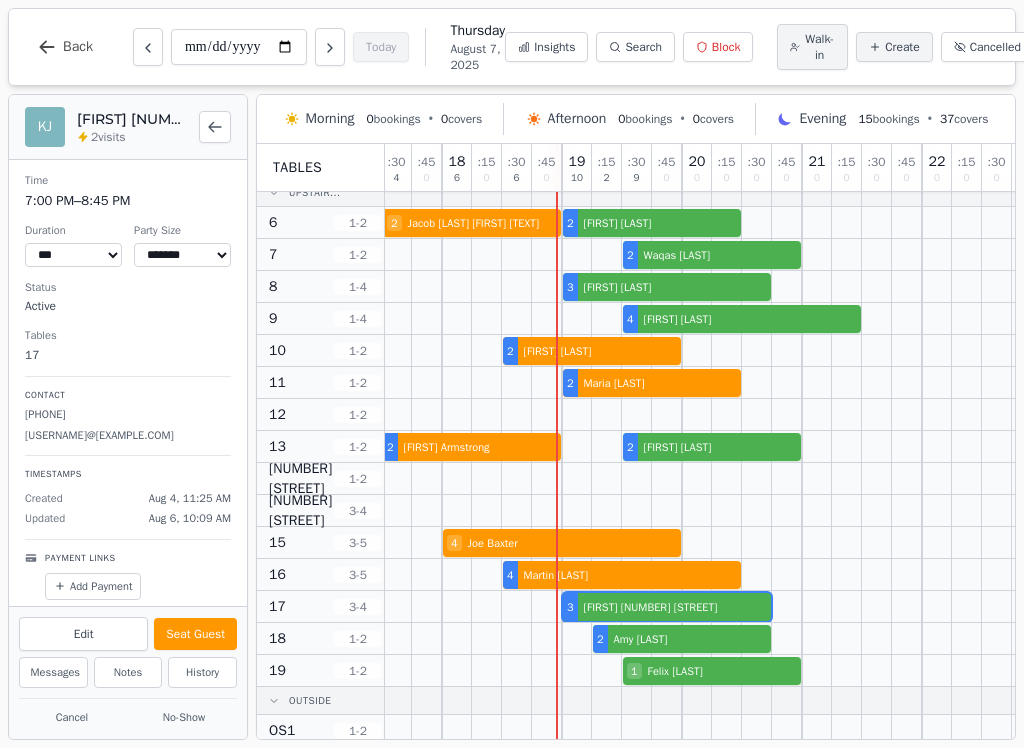 click at bounding box center (667, 606) 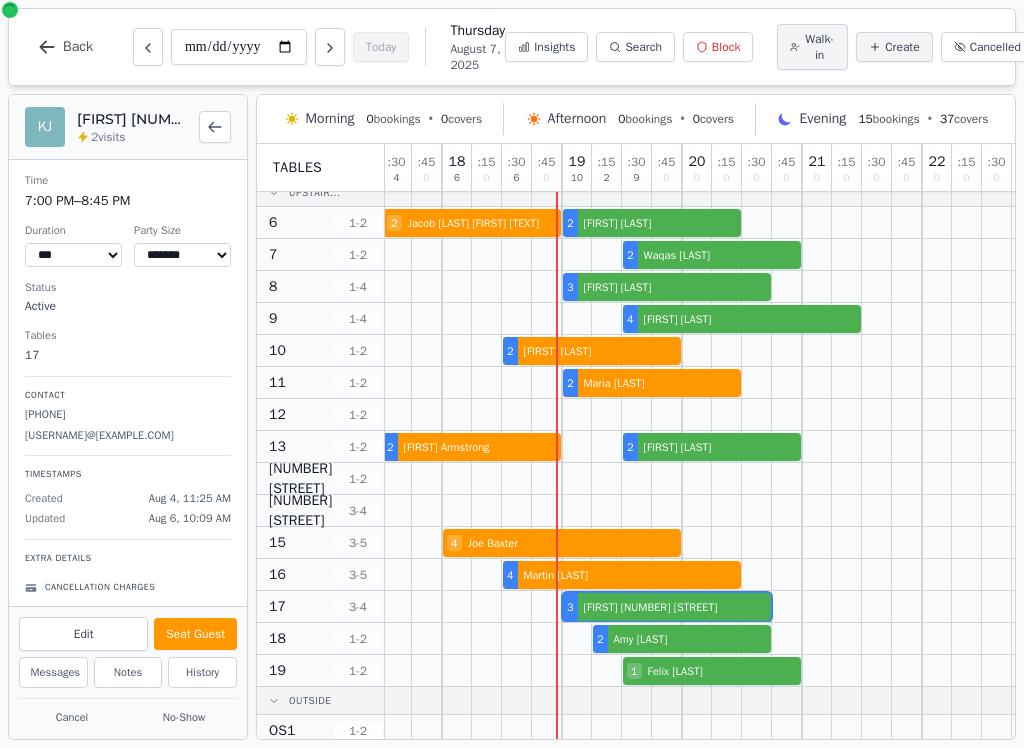 click on "Seat Guest" at bounding box center (195, 634) 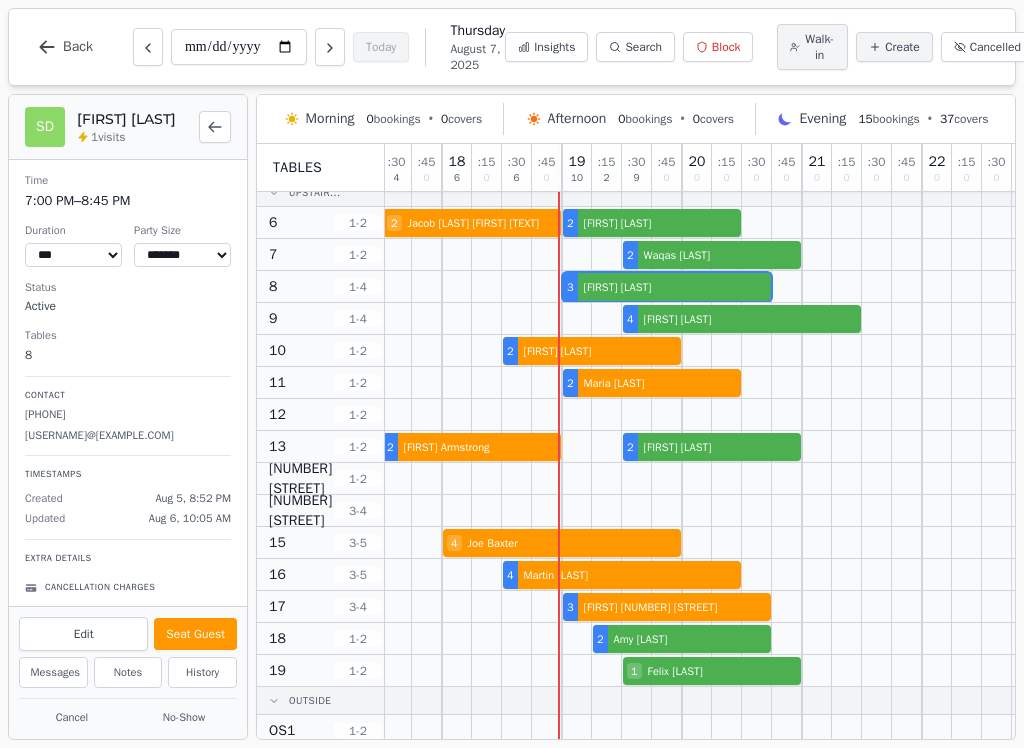 click on "Seat Guest" at bounding box center (195, 634) 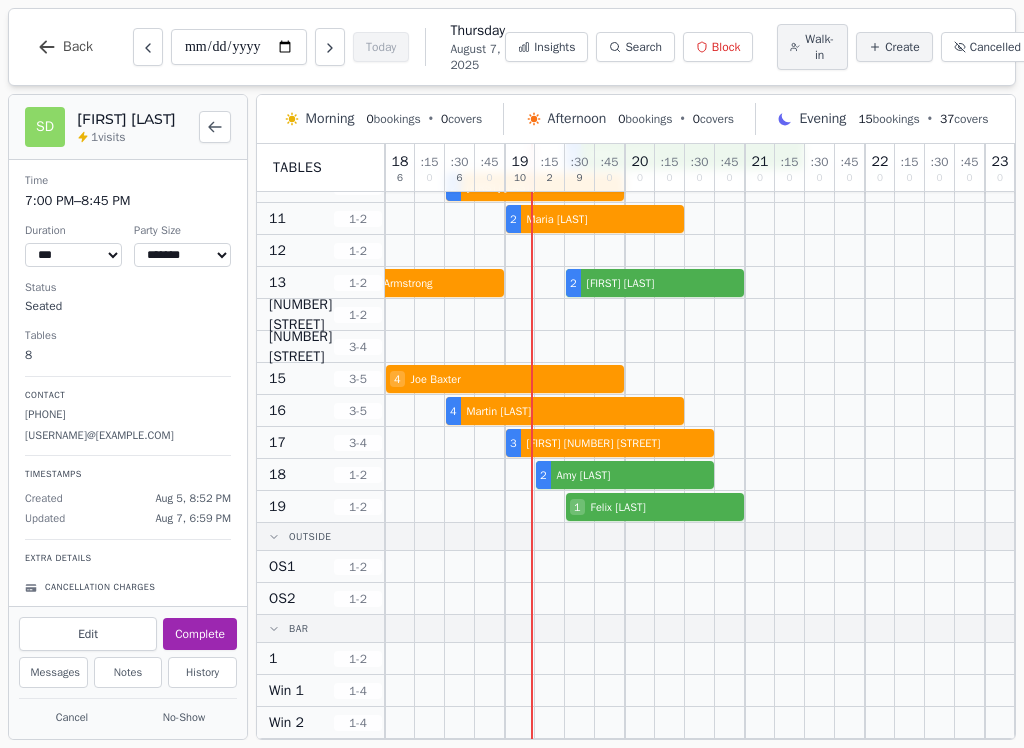 scroll, scrollTop: 398, scrollLeft: 60, axis: both 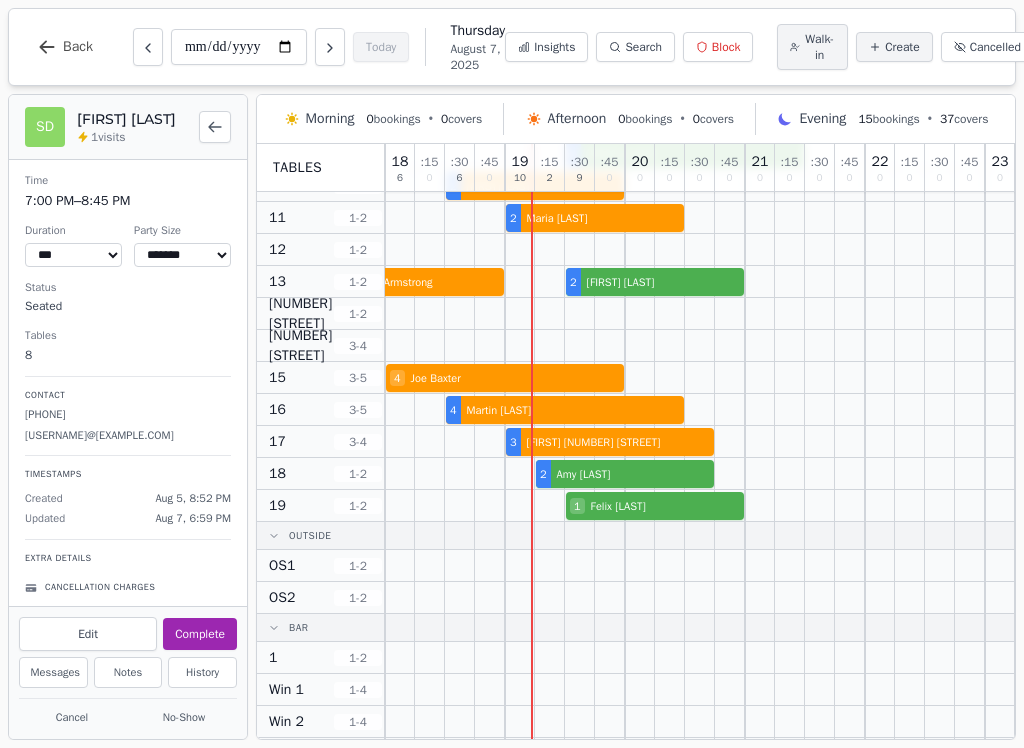 select on "****" 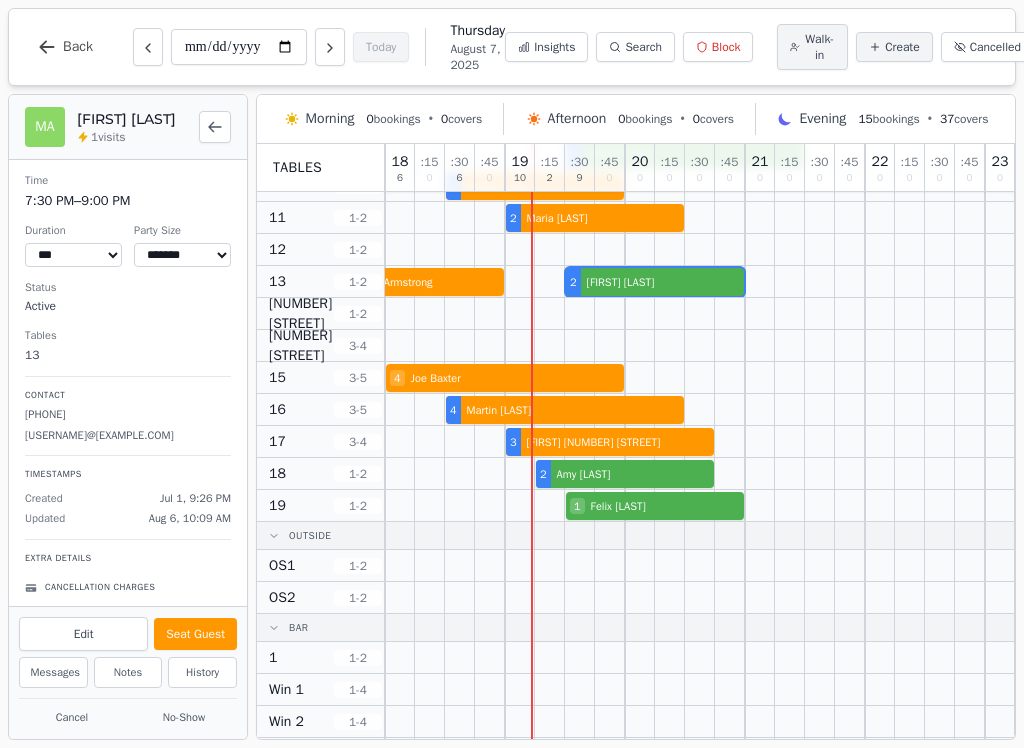click at bounding box center [670, 281] 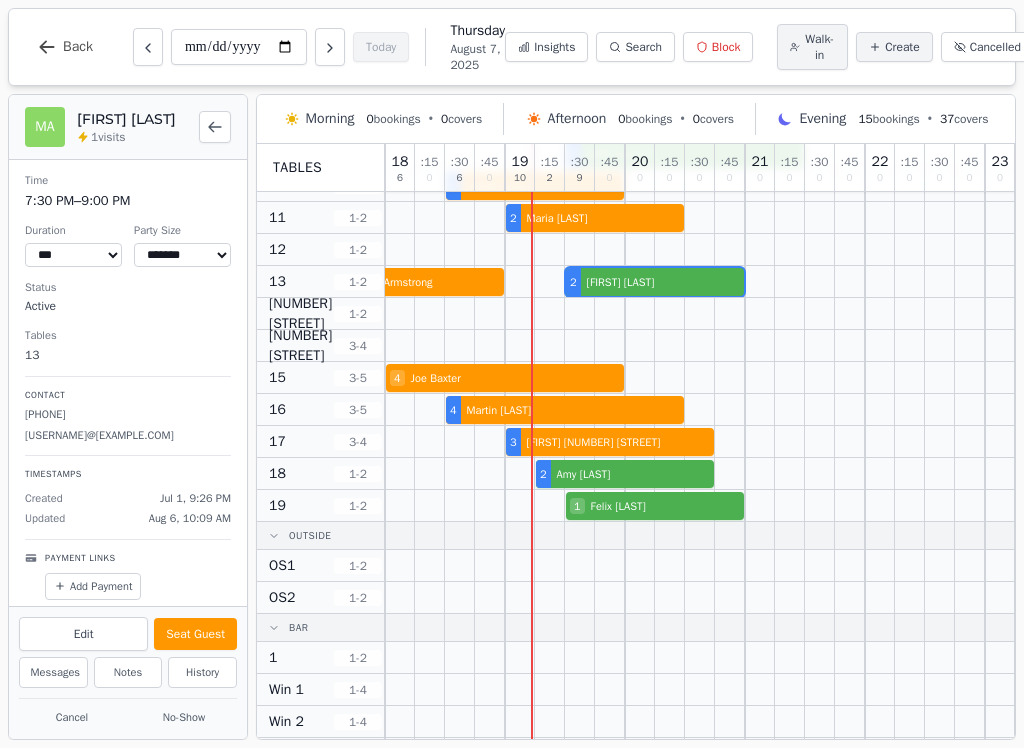 click on "[NUMBER] [FIRST]   [LAST] [NUMBER] [FIRST]   [LAST]" at bounding box center (670, 282) 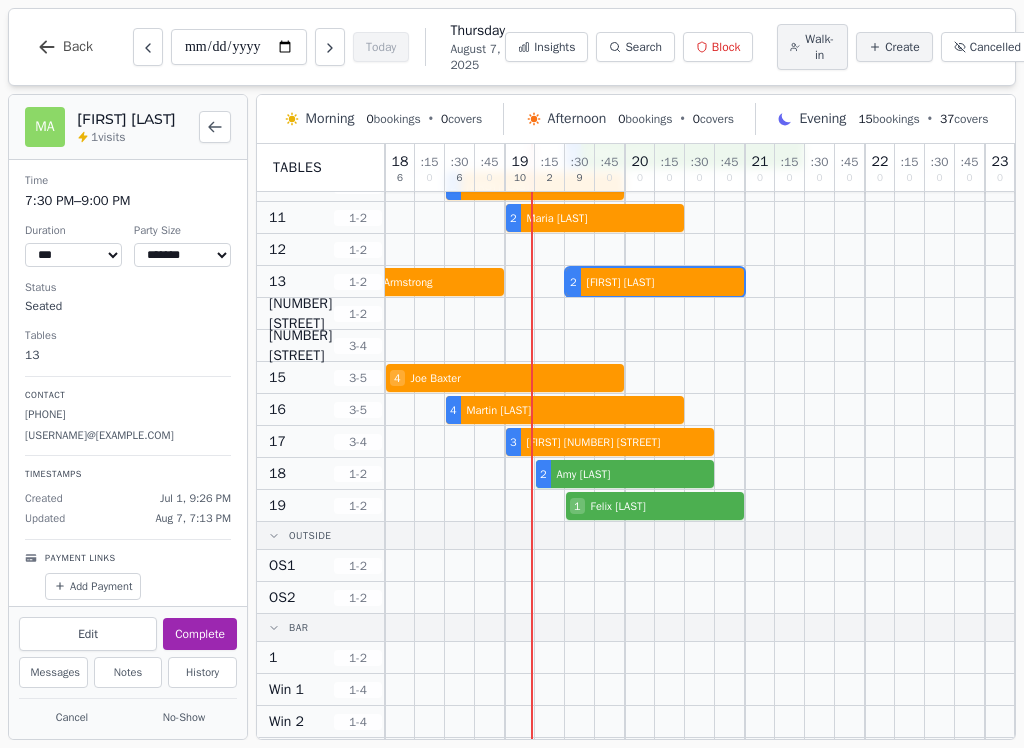 click at bounding box center (330, 47) 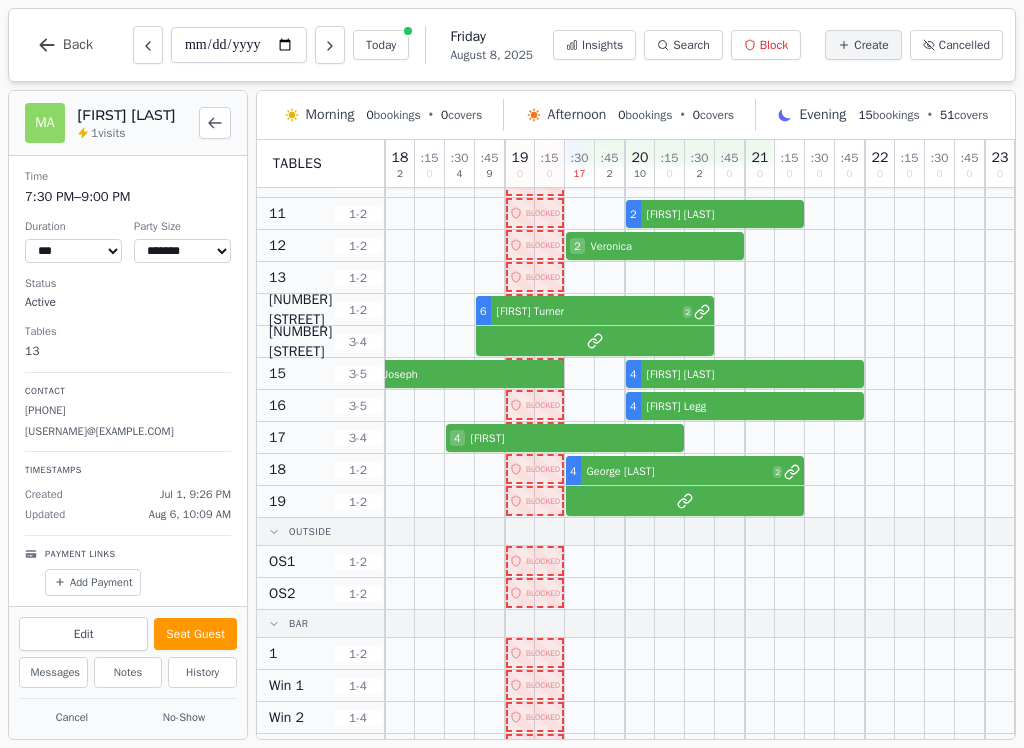 click at bounding box center (580, 213) 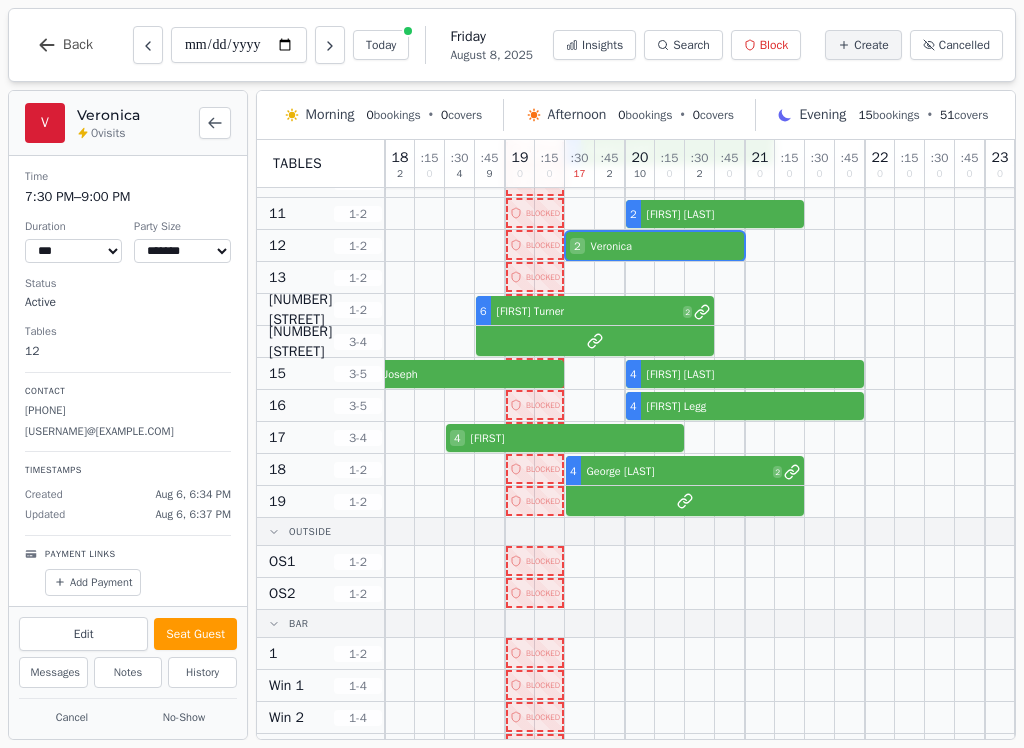 click on "Cancel" at bounding box center (72, 717) 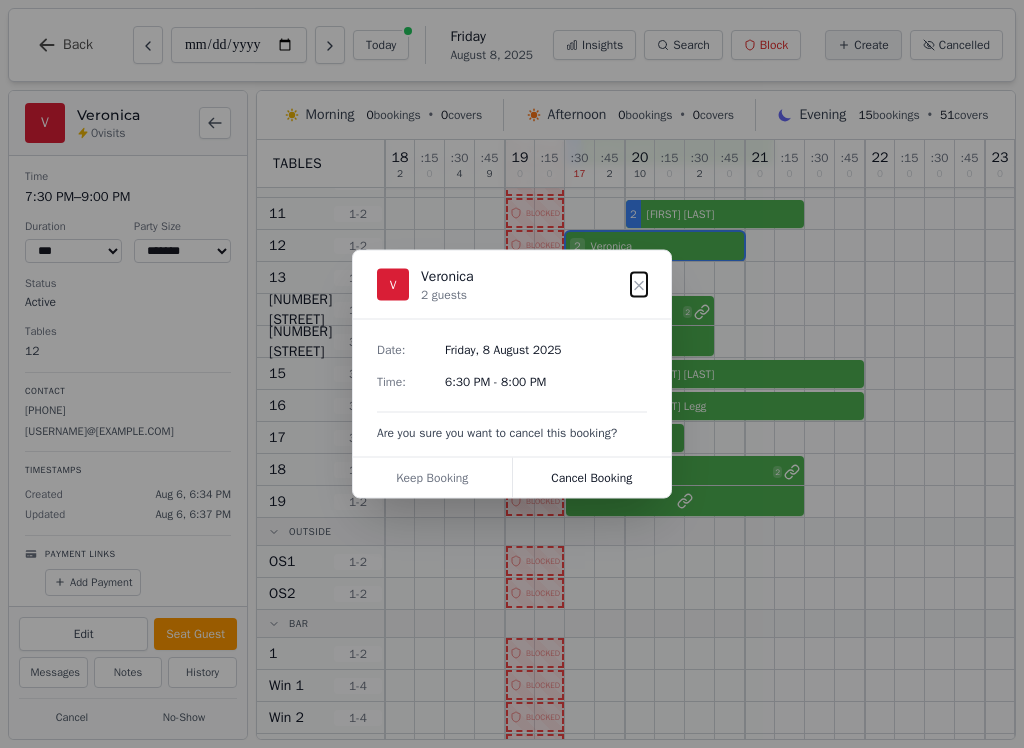 click on "Cancel Booking" at bounding box center (592, 478) 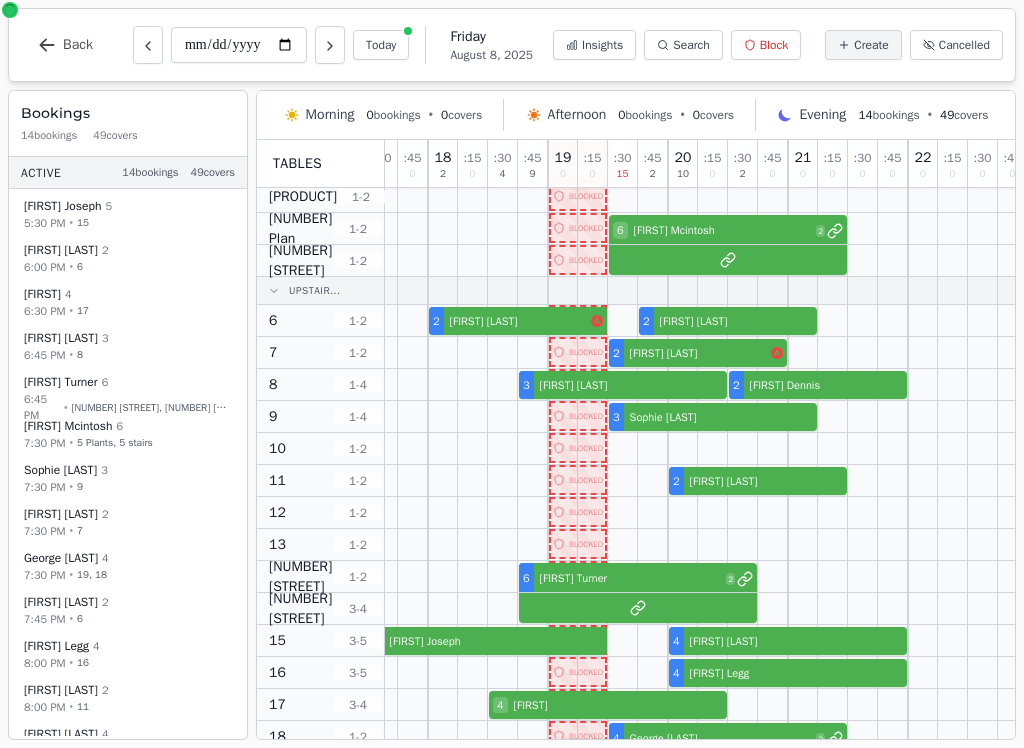 scroll, scrollTop: 140, scrollLeft: 13, axis: both 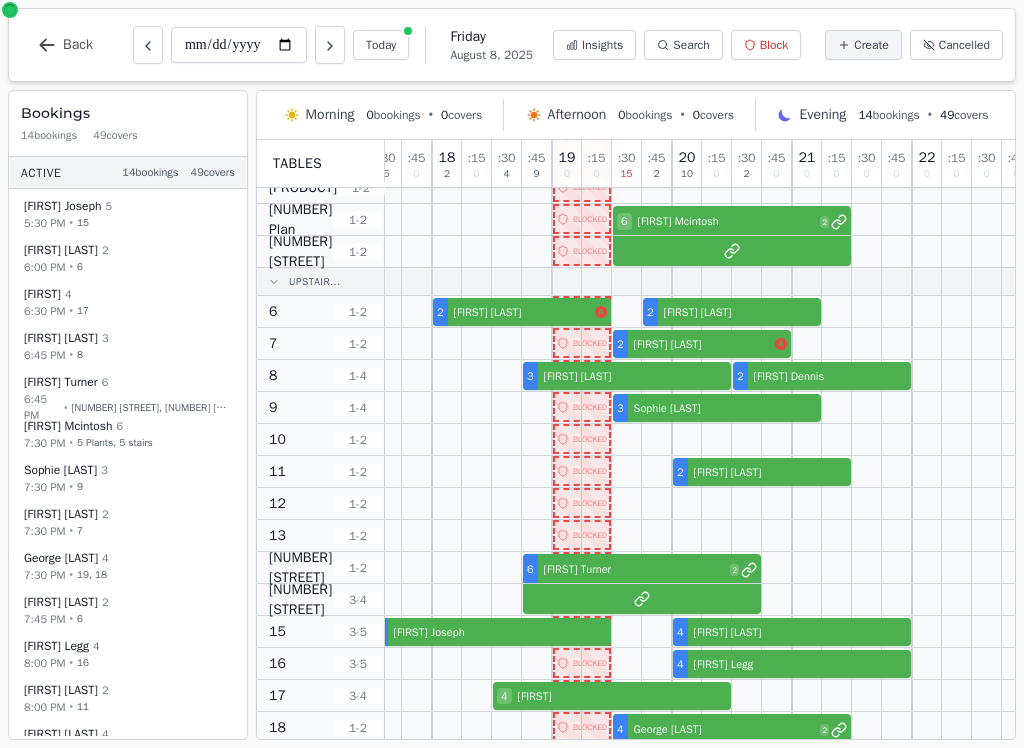 click 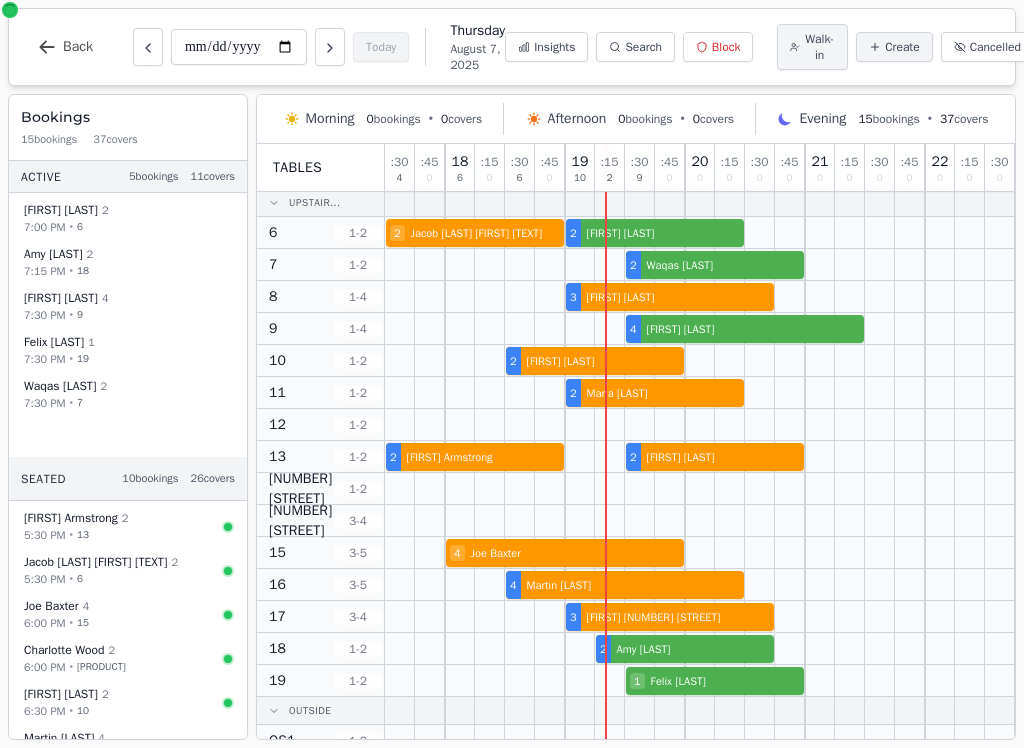 scroll, scrollTop: 226, scrollLeft: 0, axis: vertical 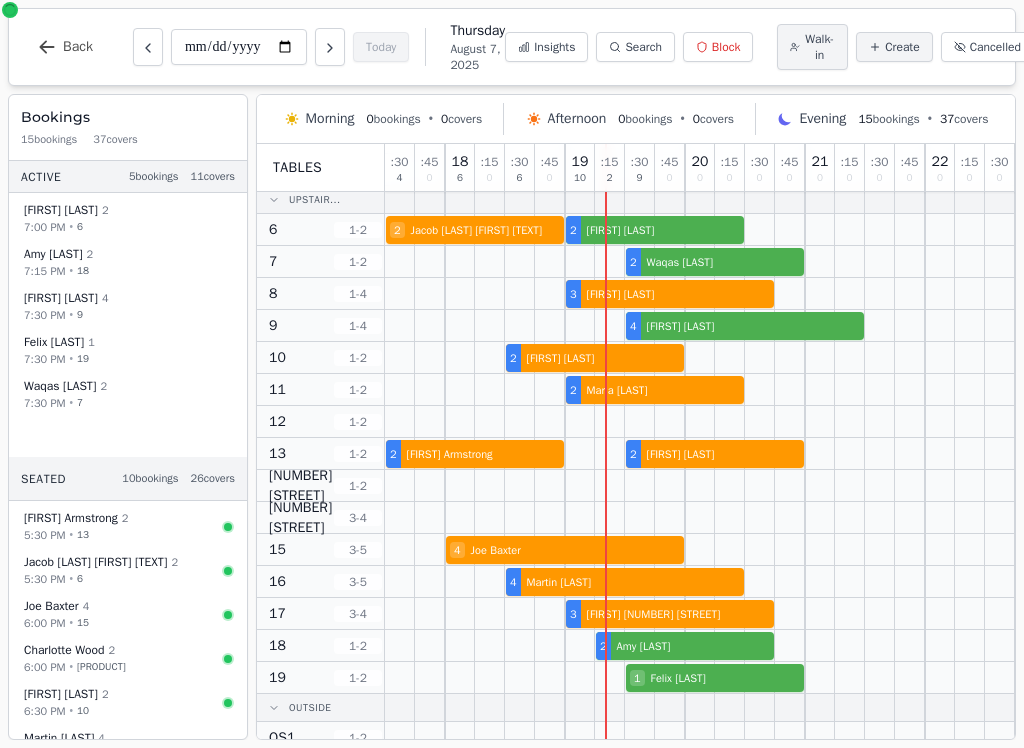 select on "****" 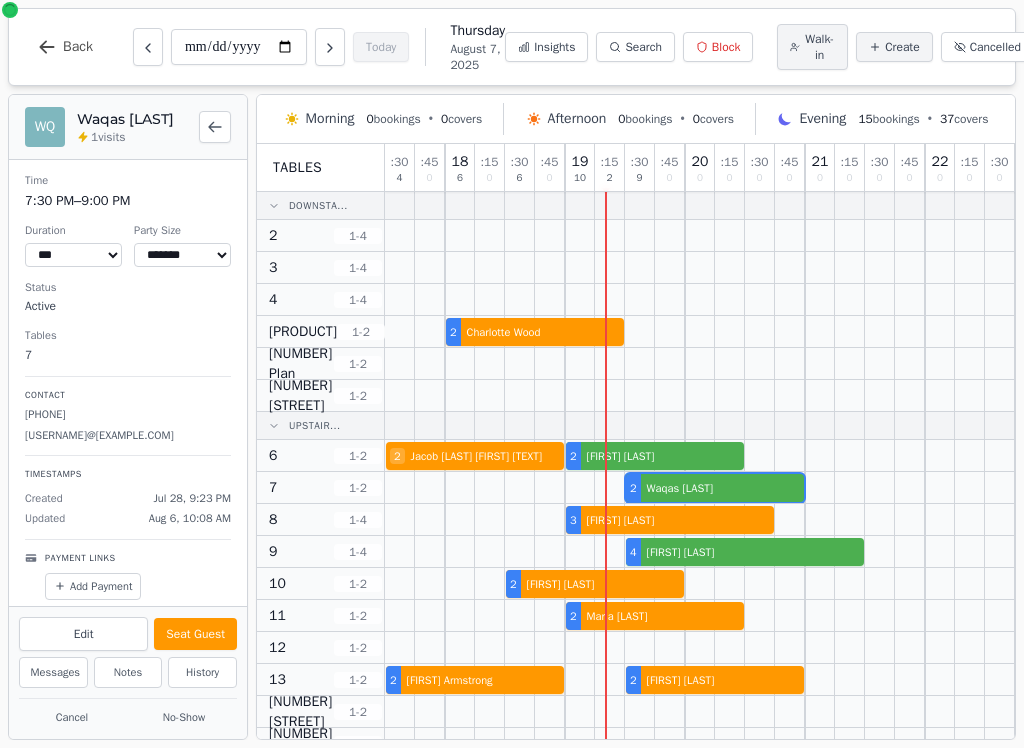scroll, scrollTop: 0, scrollLeft: 0, axis: both 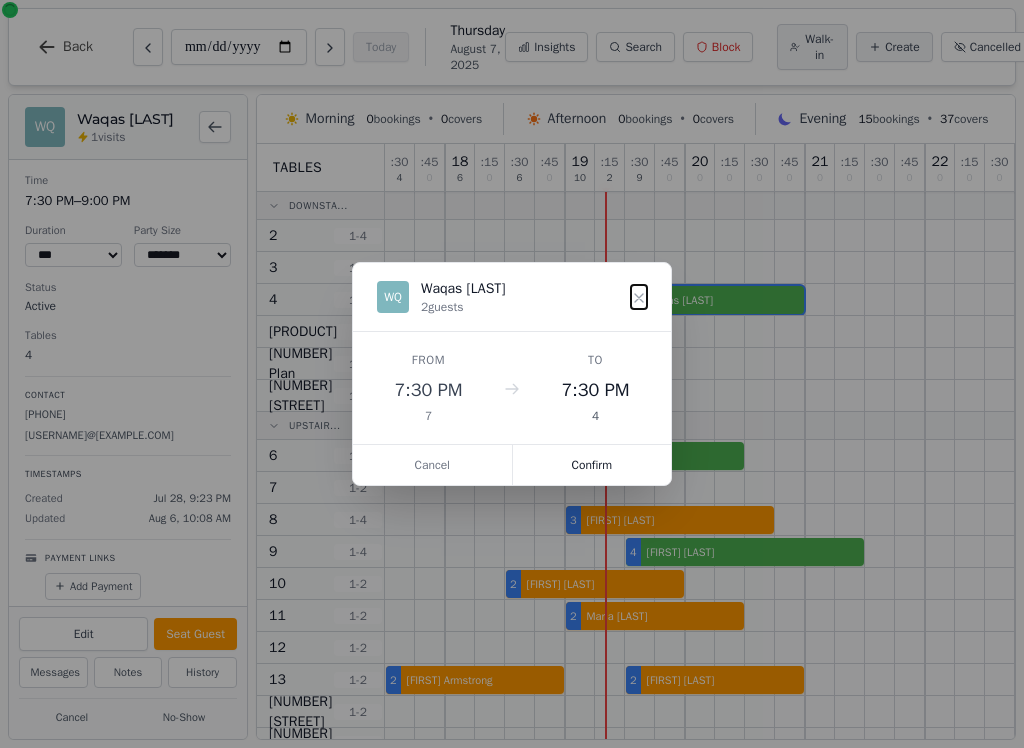 click on "Confirm" at bounding box center (592, 465) 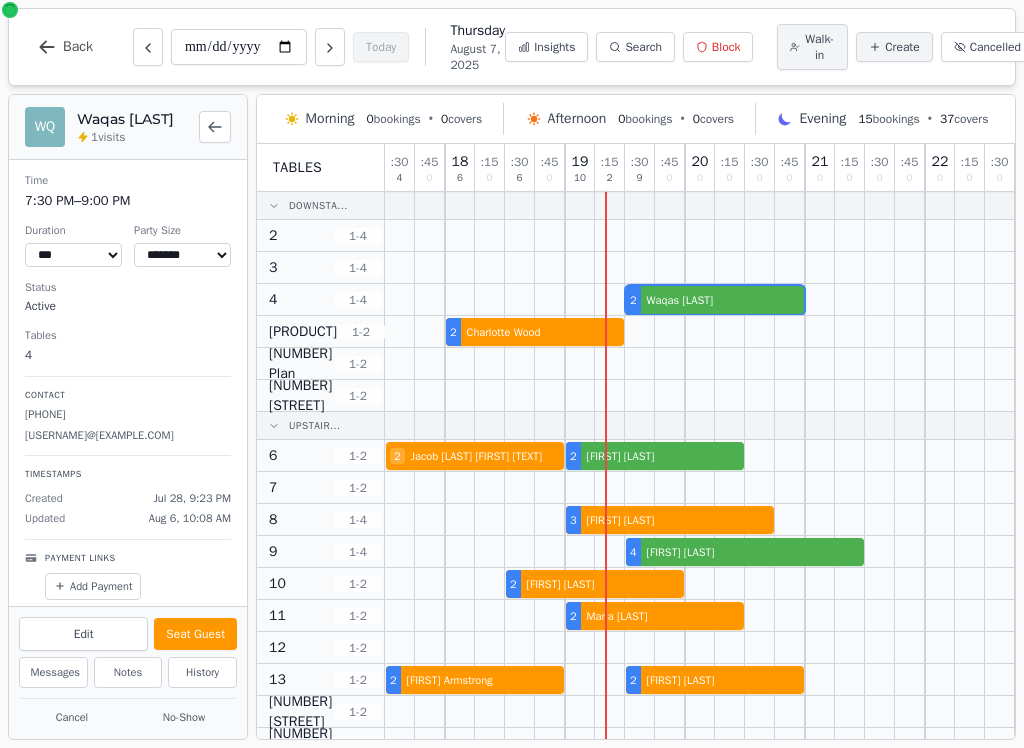 click on "Seat Guest" at bounding box center (195, 634) 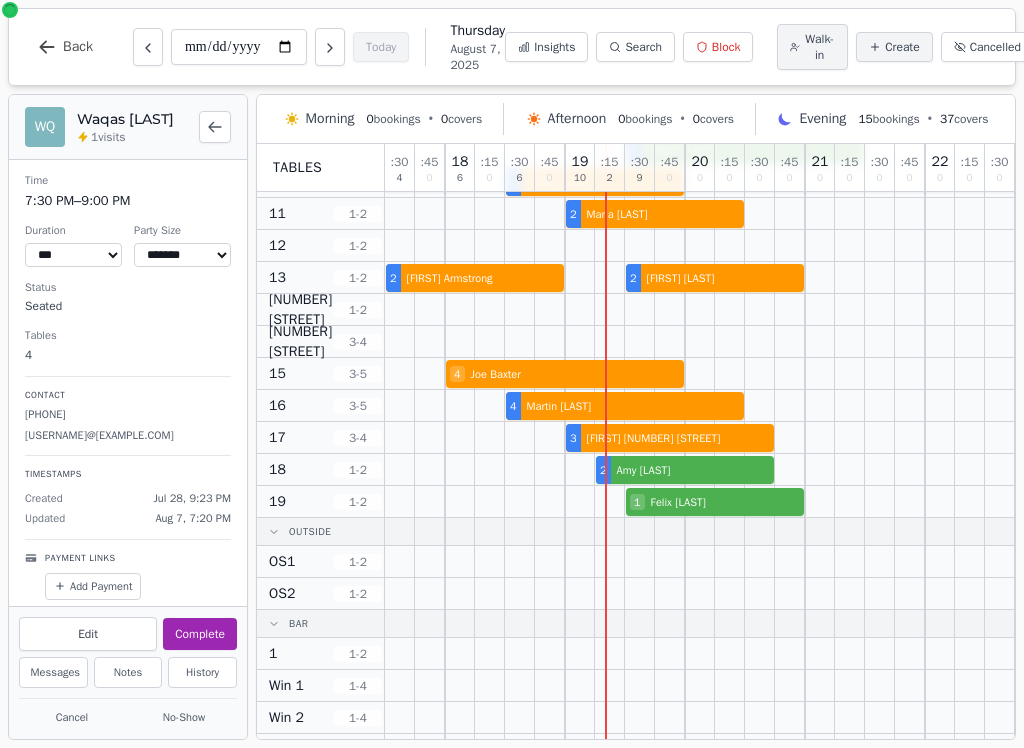 scroll, scrollTop: 387, scrollLeft: 0, axis: vertical 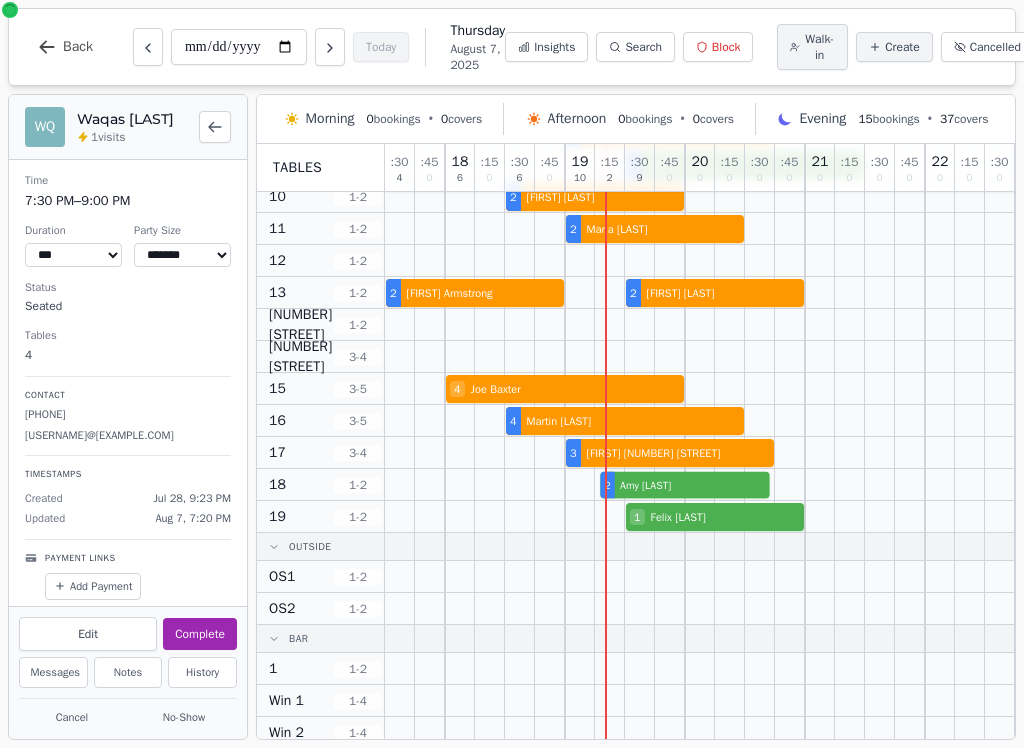 click on "[NUMBER] [FIRST]   [LAST]" at bounding box center (730, 485) 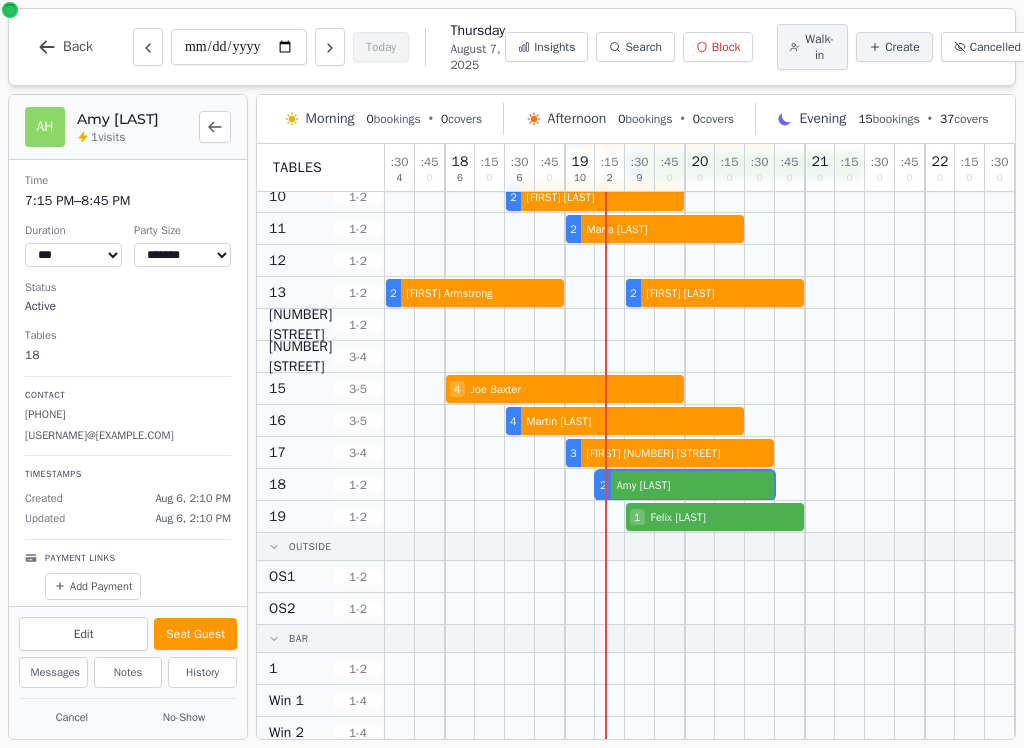 click on "Seat Guest" at bounding box center (195, 634) 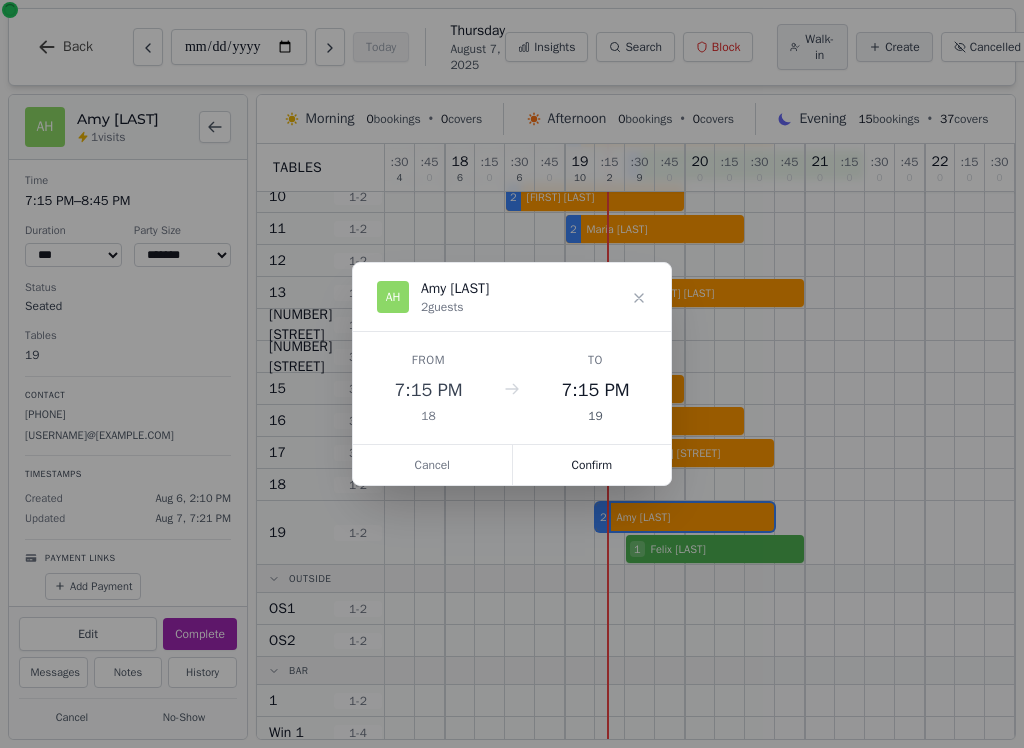 click on "Confirm" at bounding box center [592, 465] 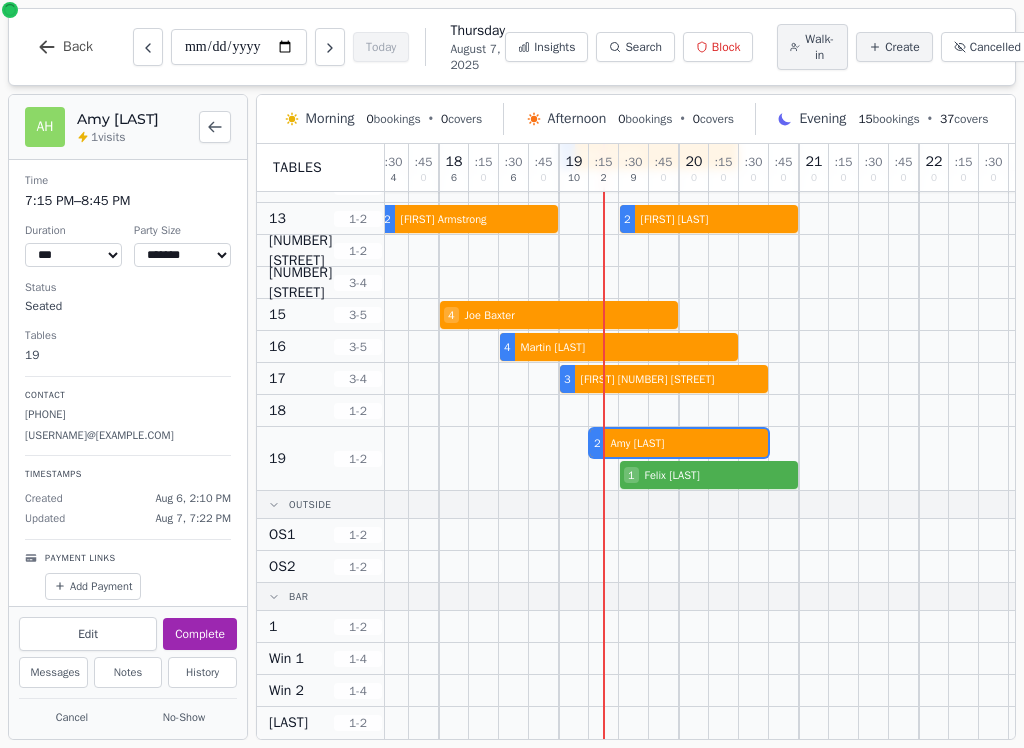 scroll, scrollTop: 461, scrollLeft: 6, axis: both 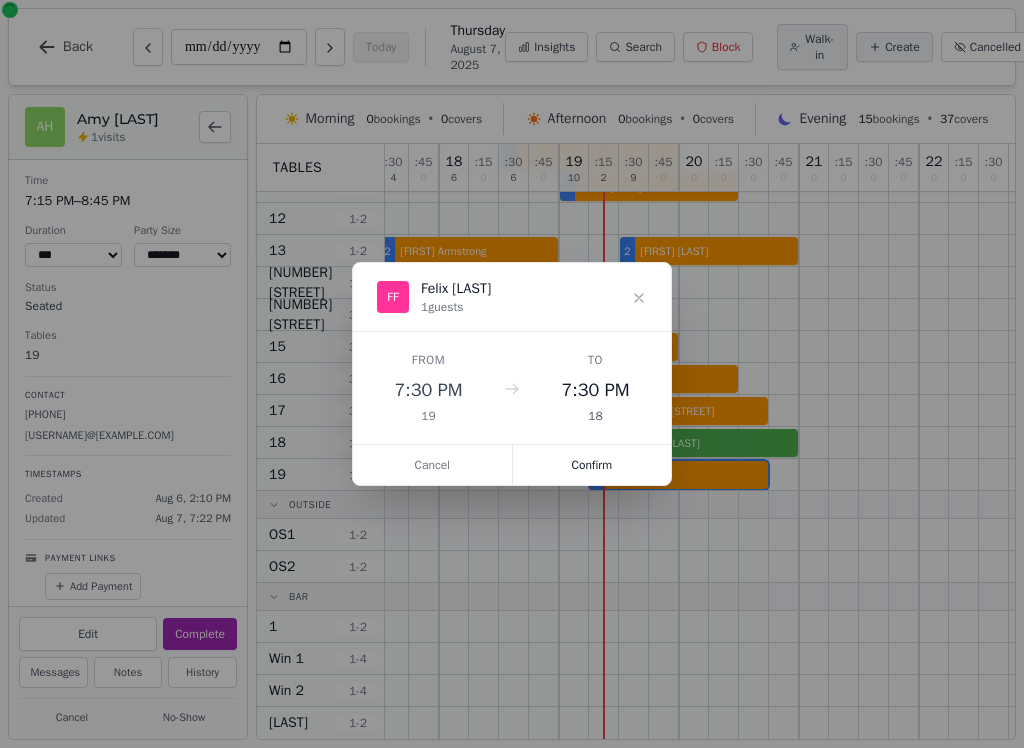 click on "Confirm" at bounding box center [592, 465] 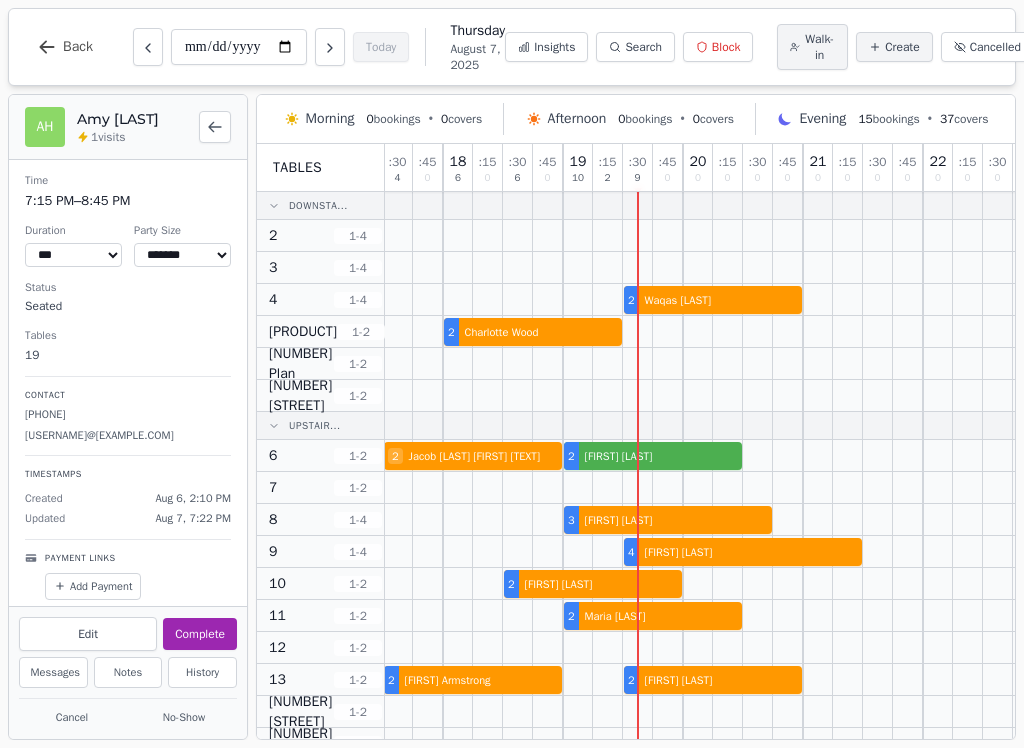 scroll, scrollTop: 0, scrollLeft: 3, axis: horizontal 